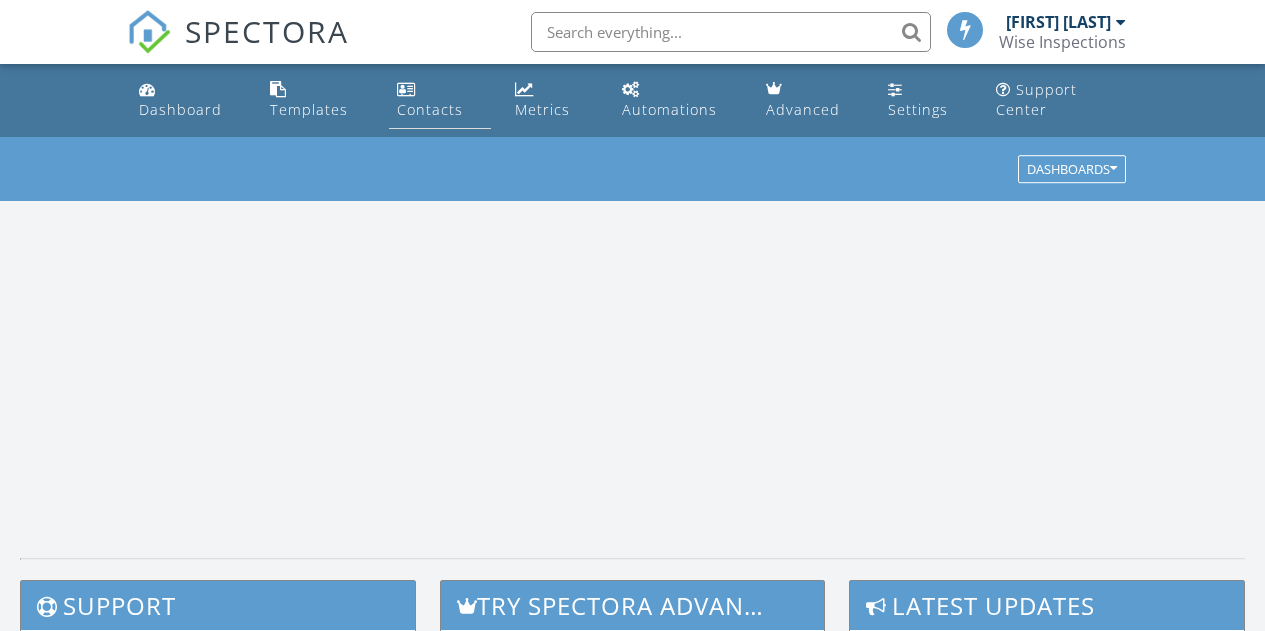 scroll, scrollTop: 0, scrollLeft: 0, axis: both 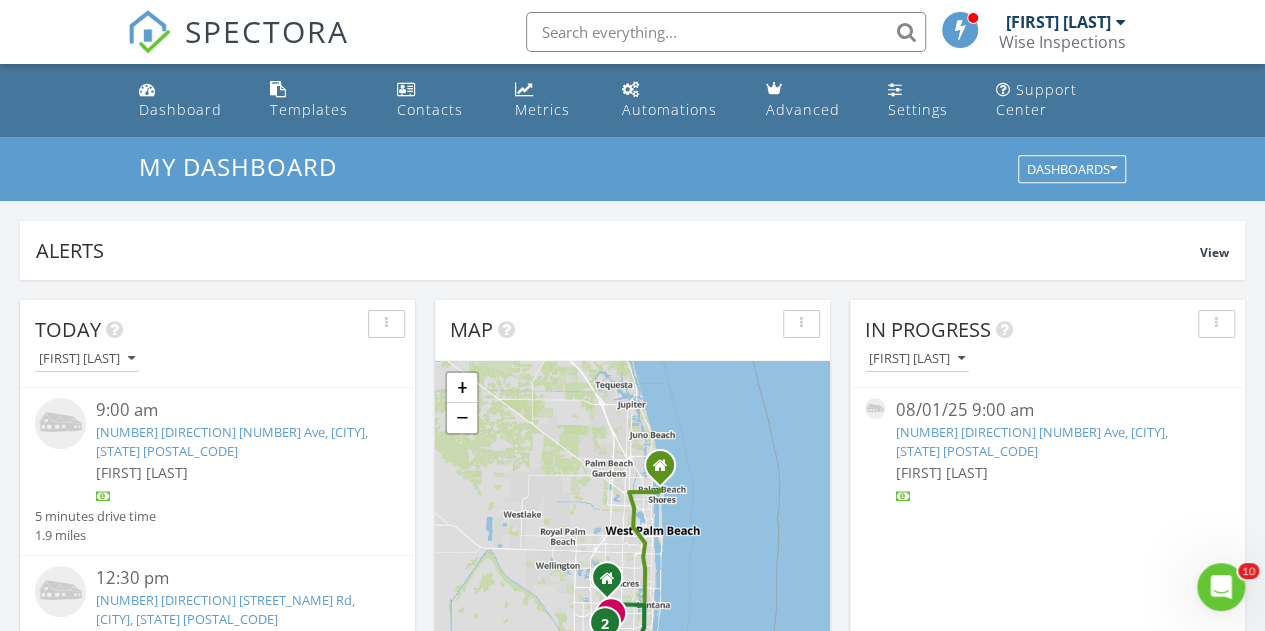 click at bounding box center (726, 32) 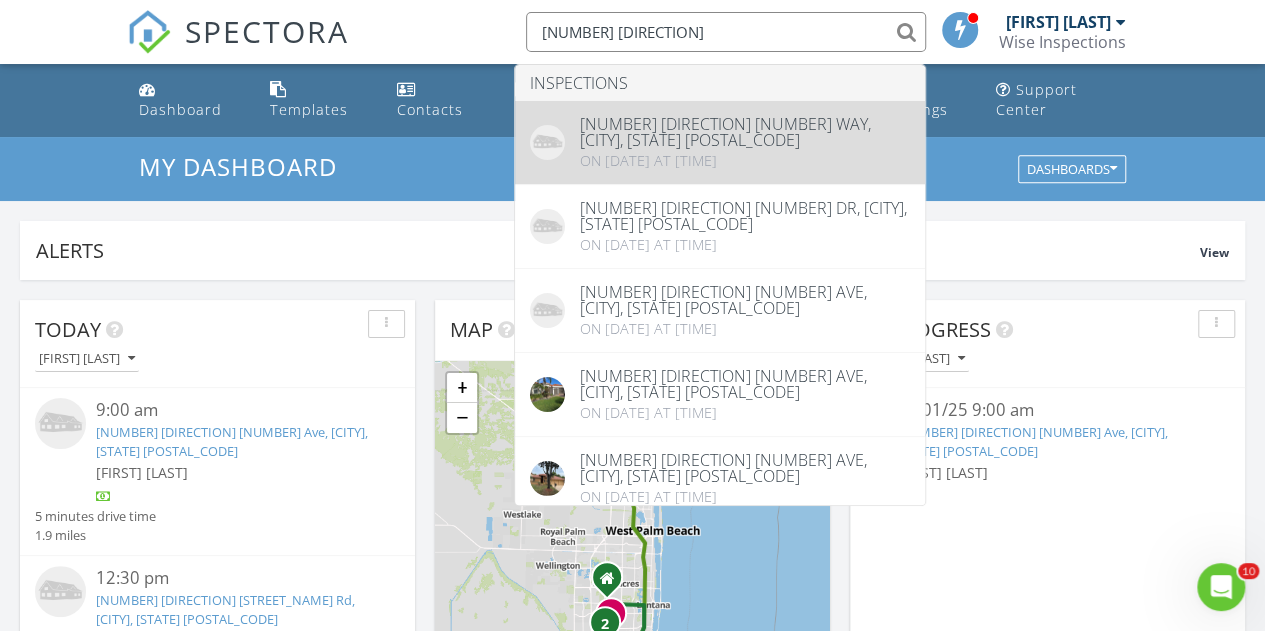 type on "608 nw" 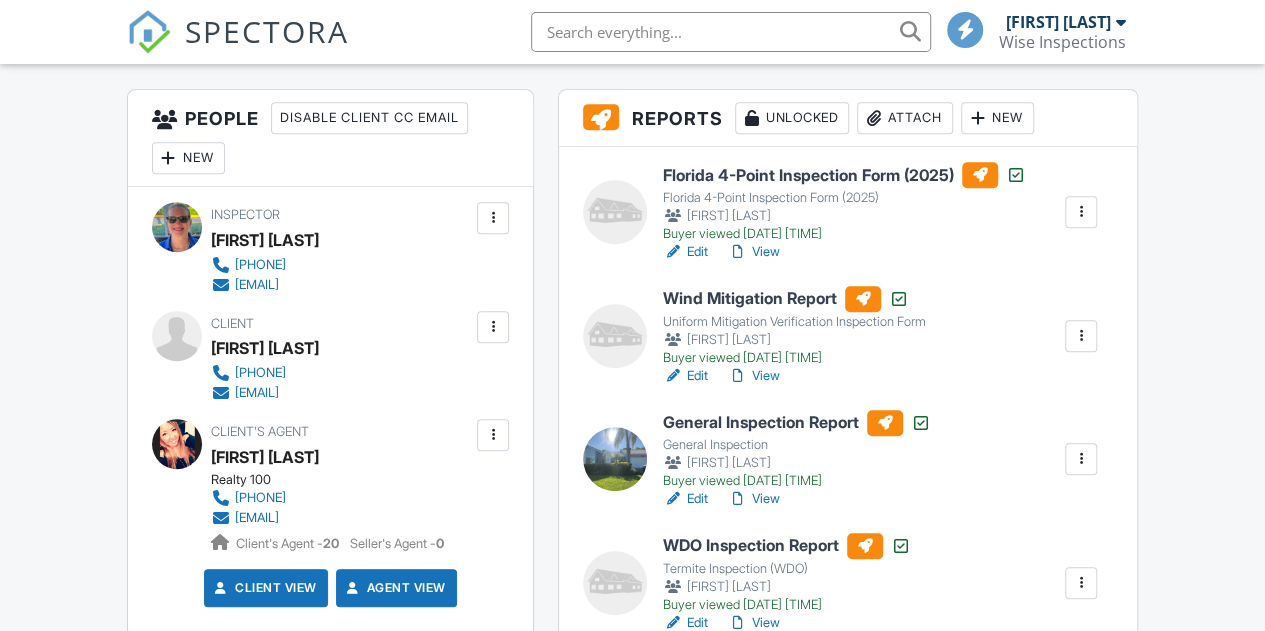 scroll, scrollTop: 500, scrollLeft: 0, axis: vertical 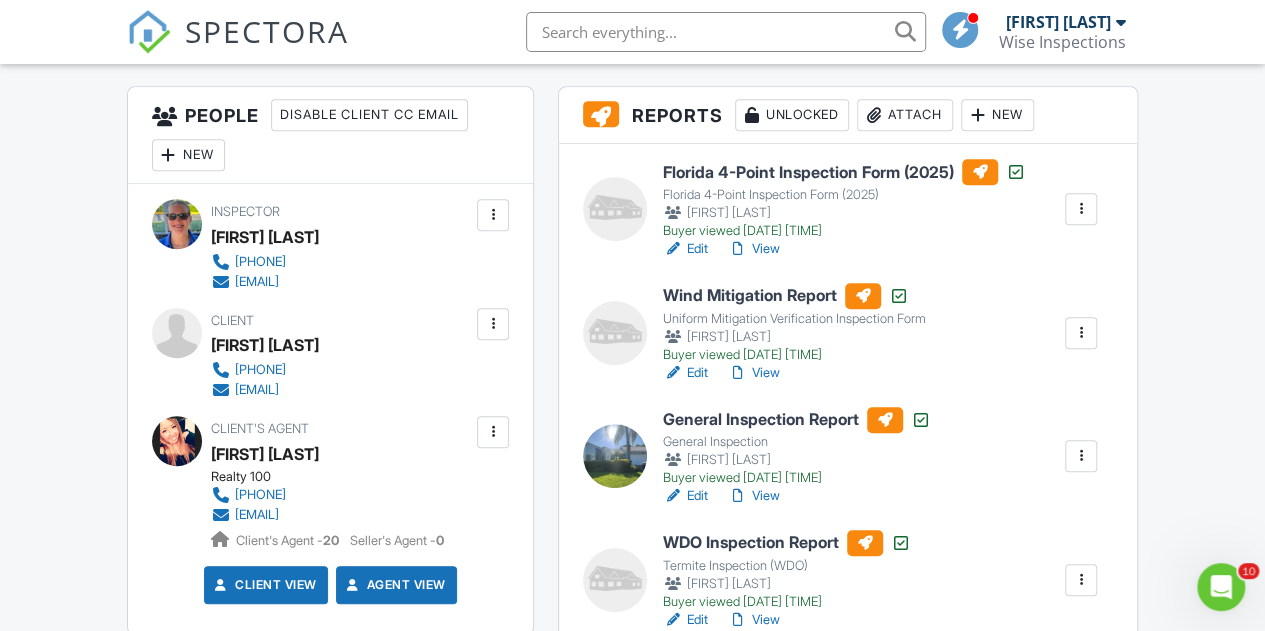 click on "Florida 4-Point Inspection Form (2025)" at bounding box center (844, 172) 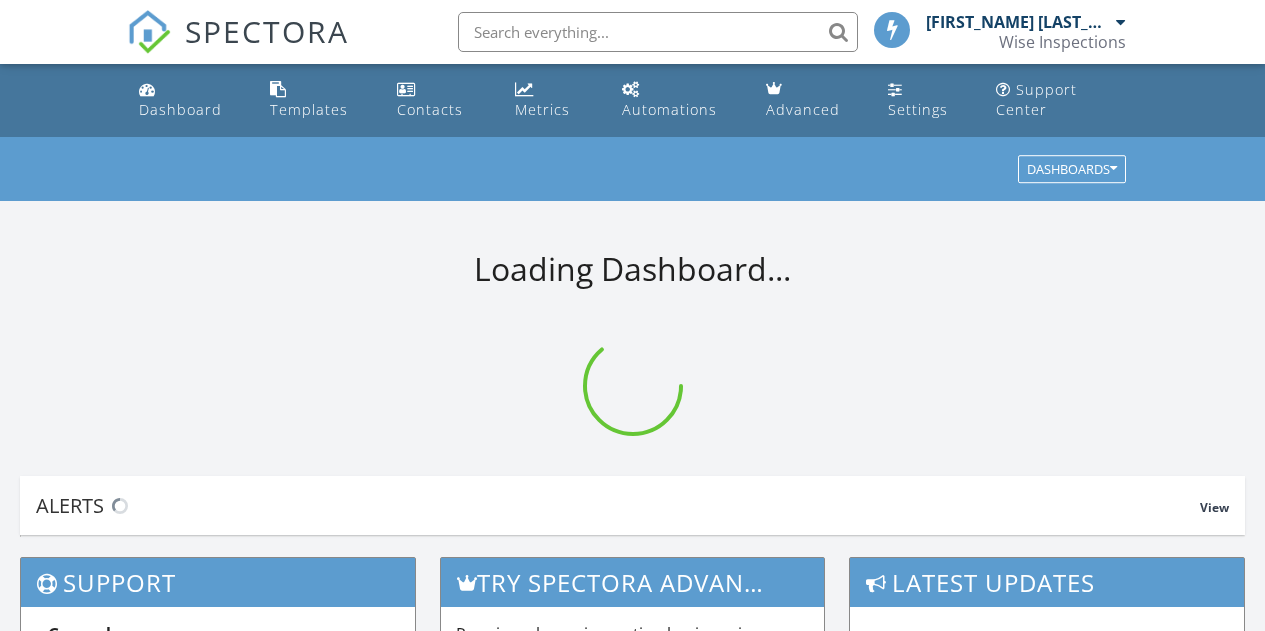 scroll, scrollTop: 0, scrollLeft: 0, axis: both 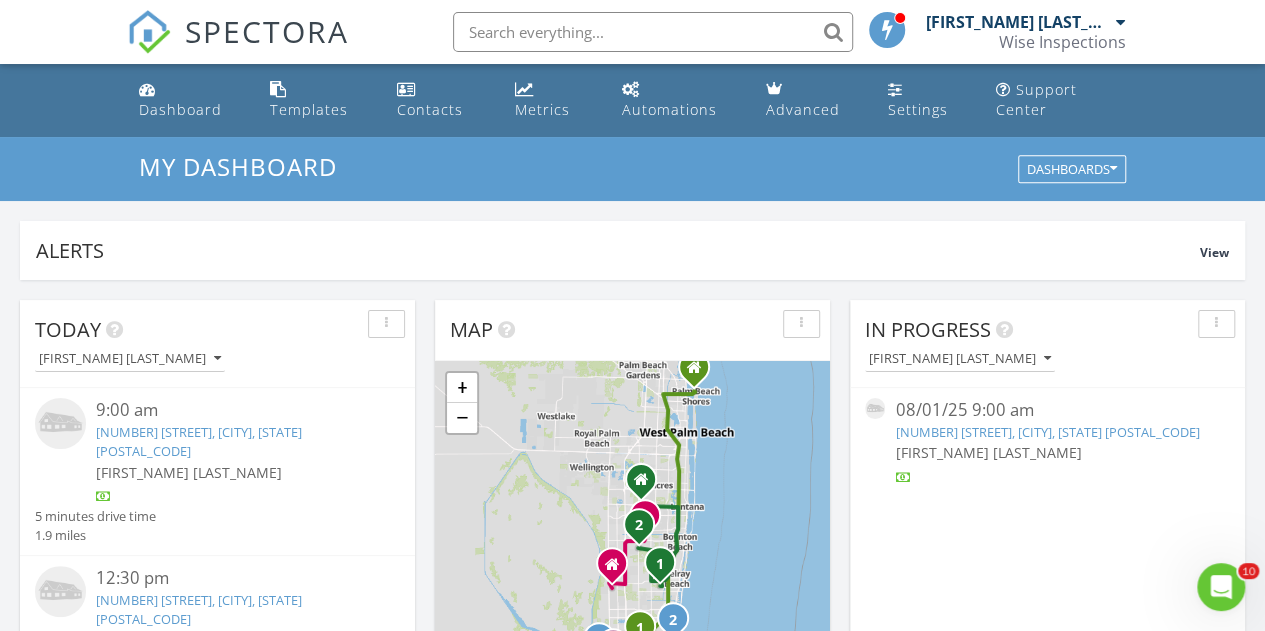 click at bounding box center (653, 32) 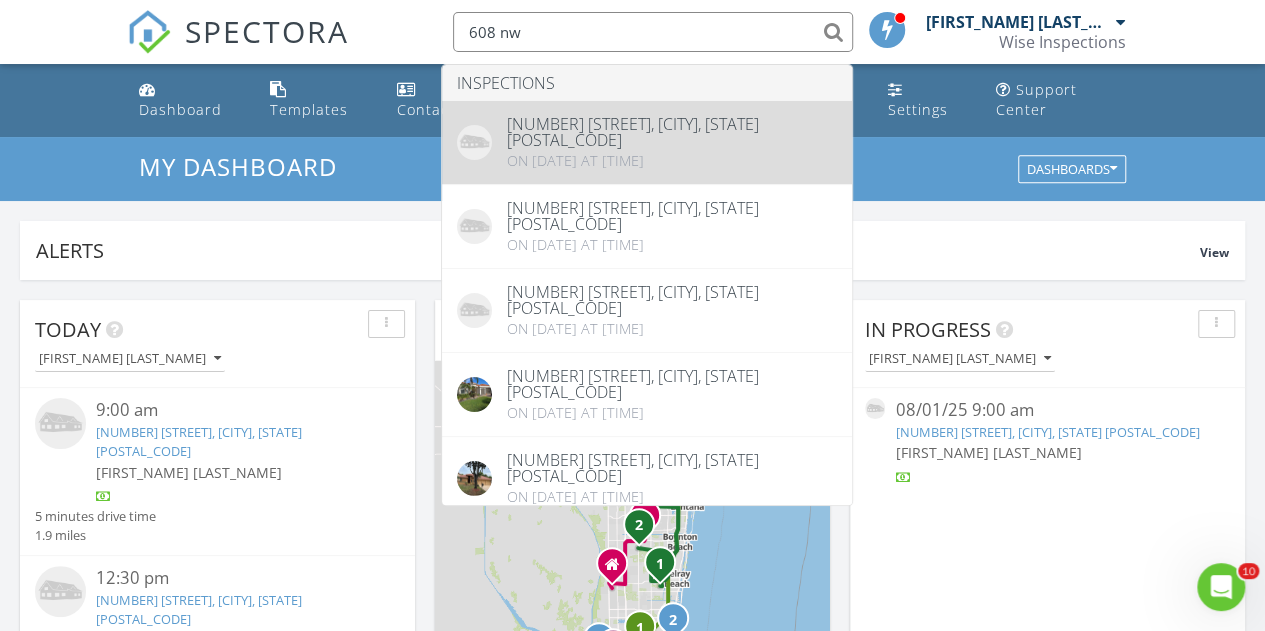 type on "608 nw" 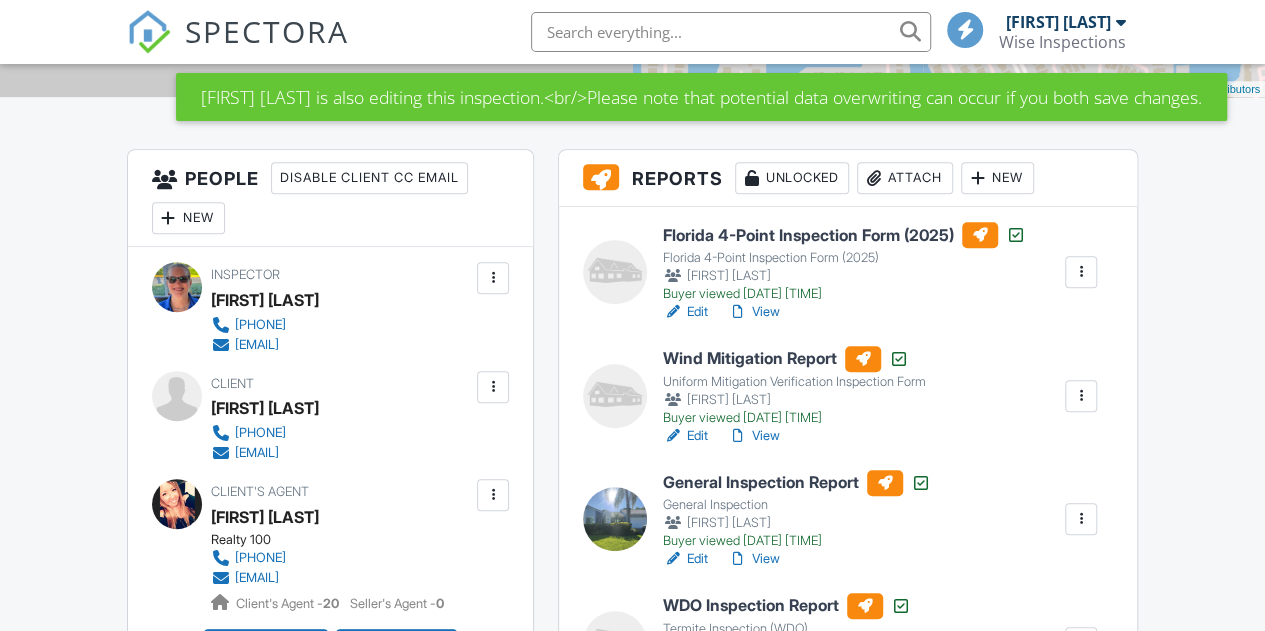 scroll, scrollTop: 500, scrollLeft: 0, axis: vertical 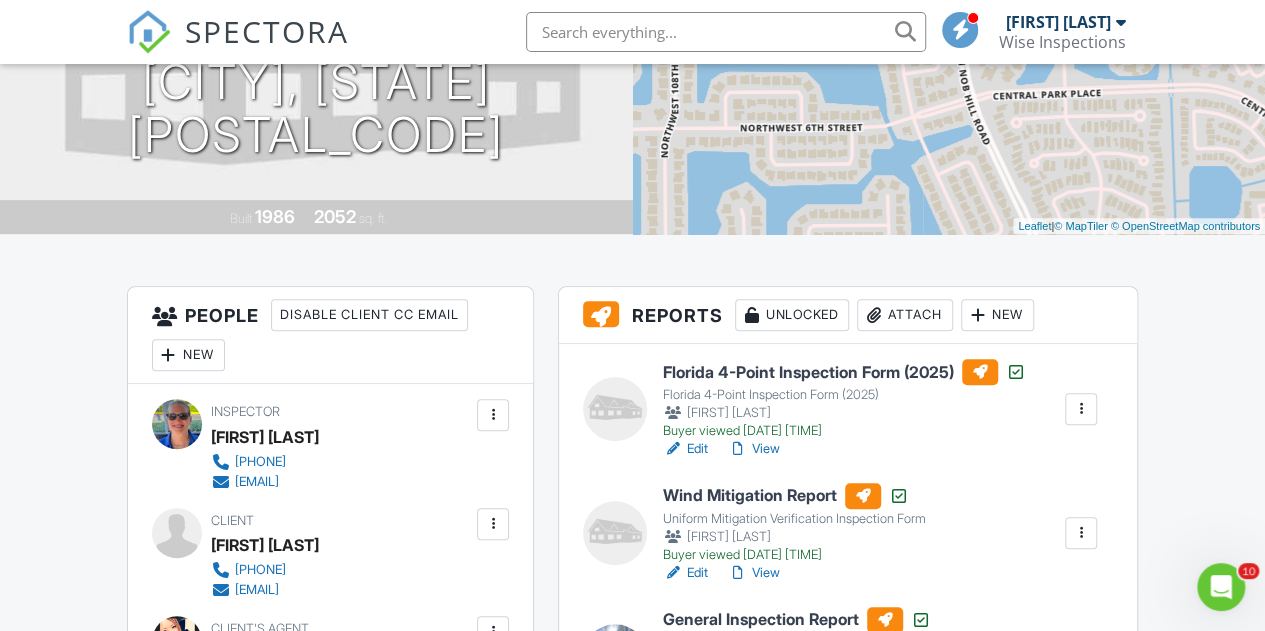 click on "Florida 4-Point Inspection Form (2025)" at bounding box center [844, 372] 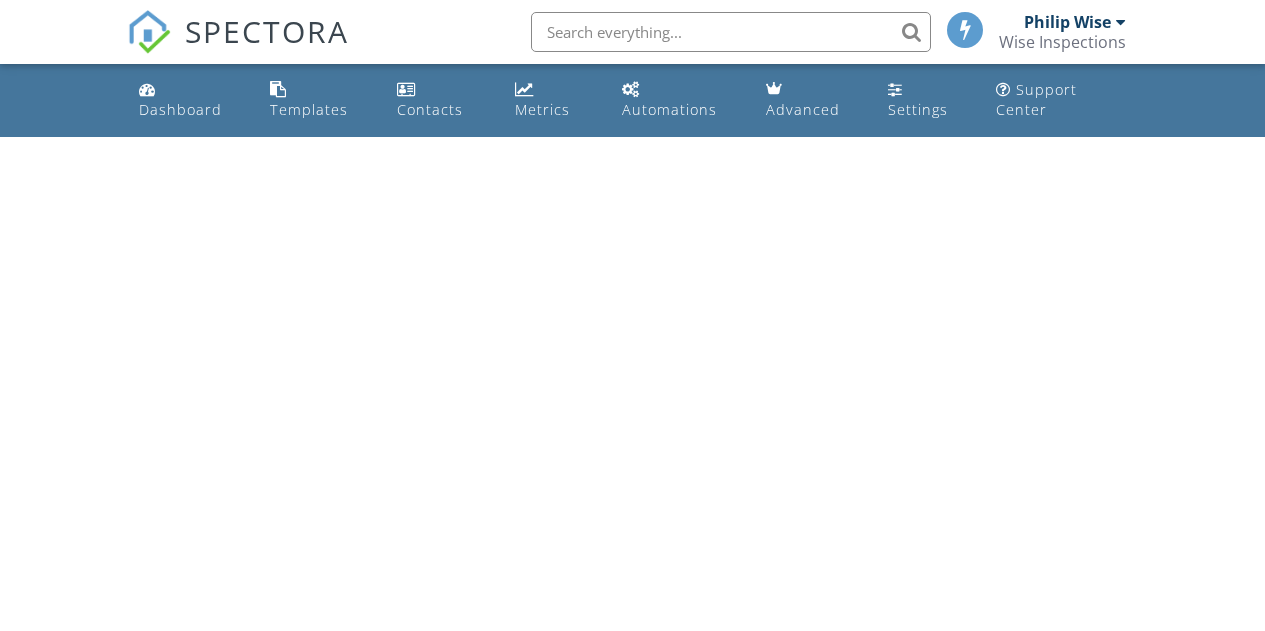 scroll, scrollTop: 0, scrollLeft: 0, axis: both 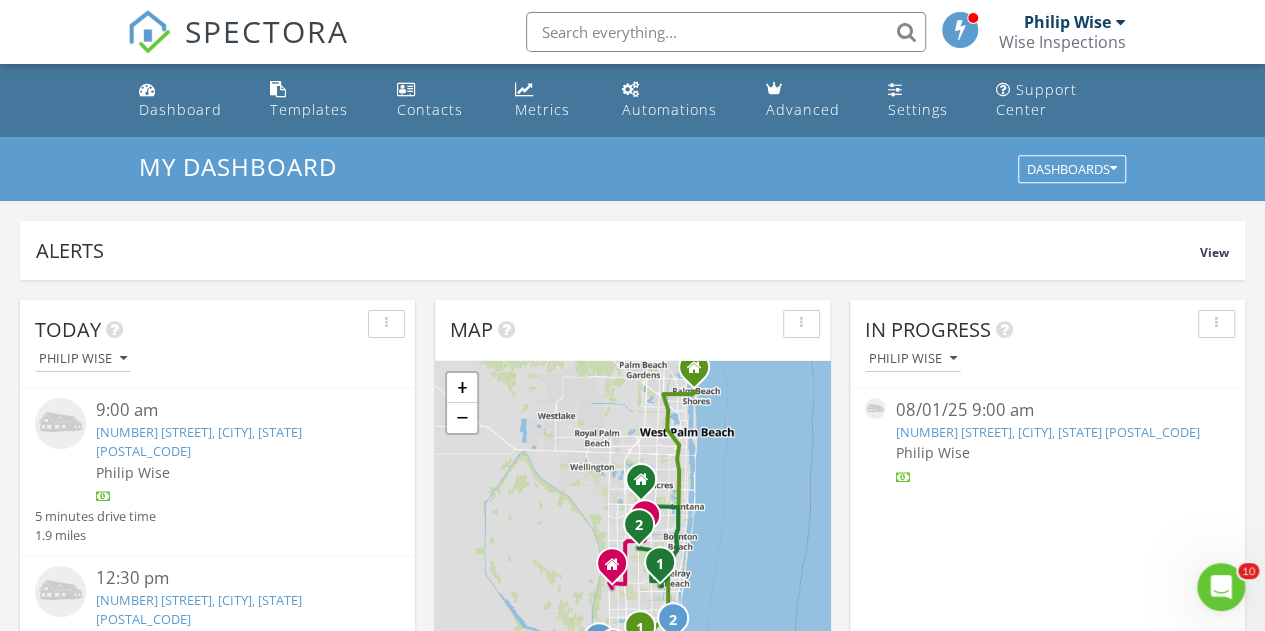 click at bounding box center (726, 32) 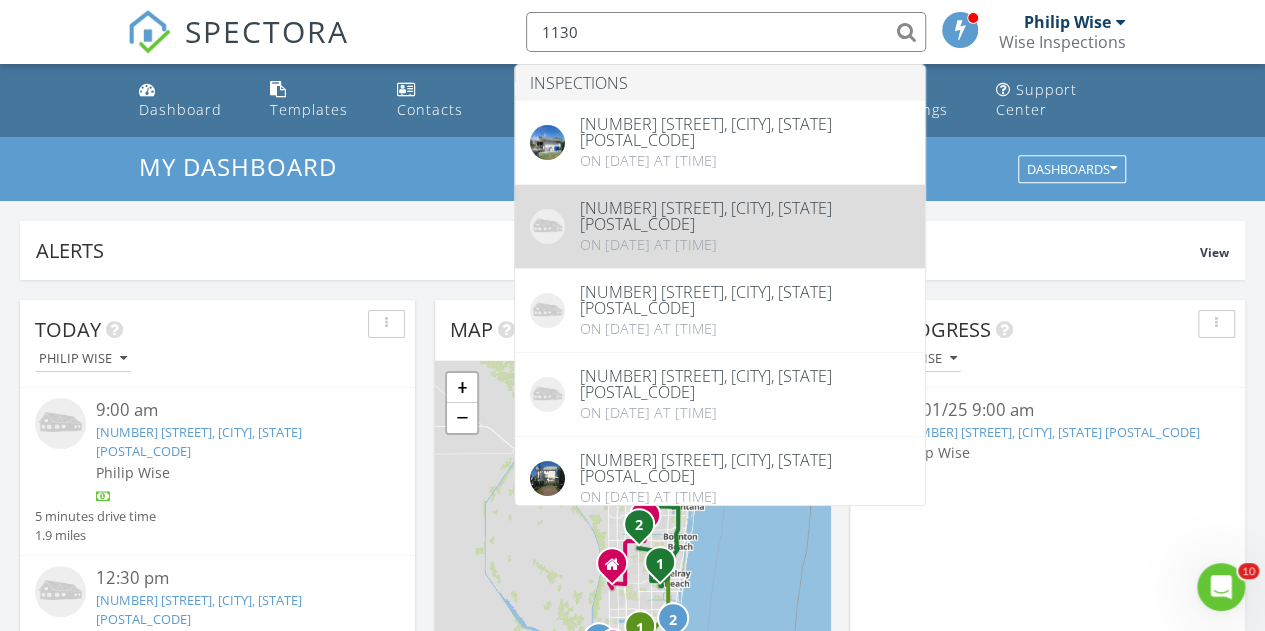 type on "1130" 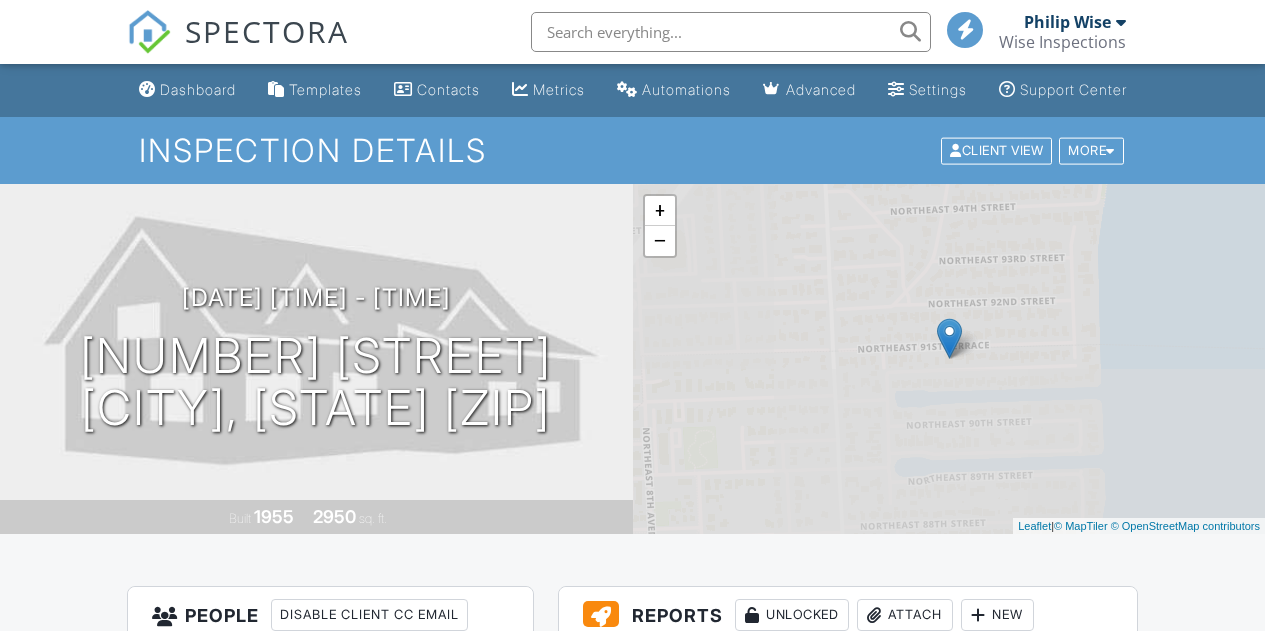 scroll, scrollTop: 0, scrollLeft: 0, axis: both 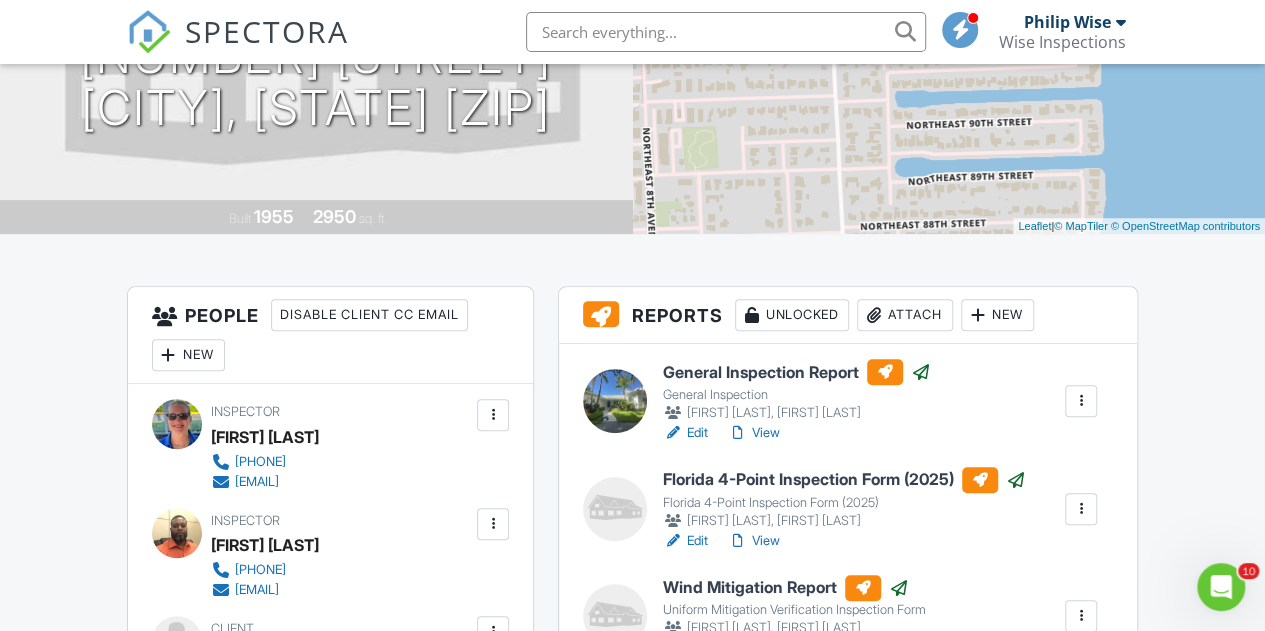 click on "Attach" at bounding box center [905, 315] 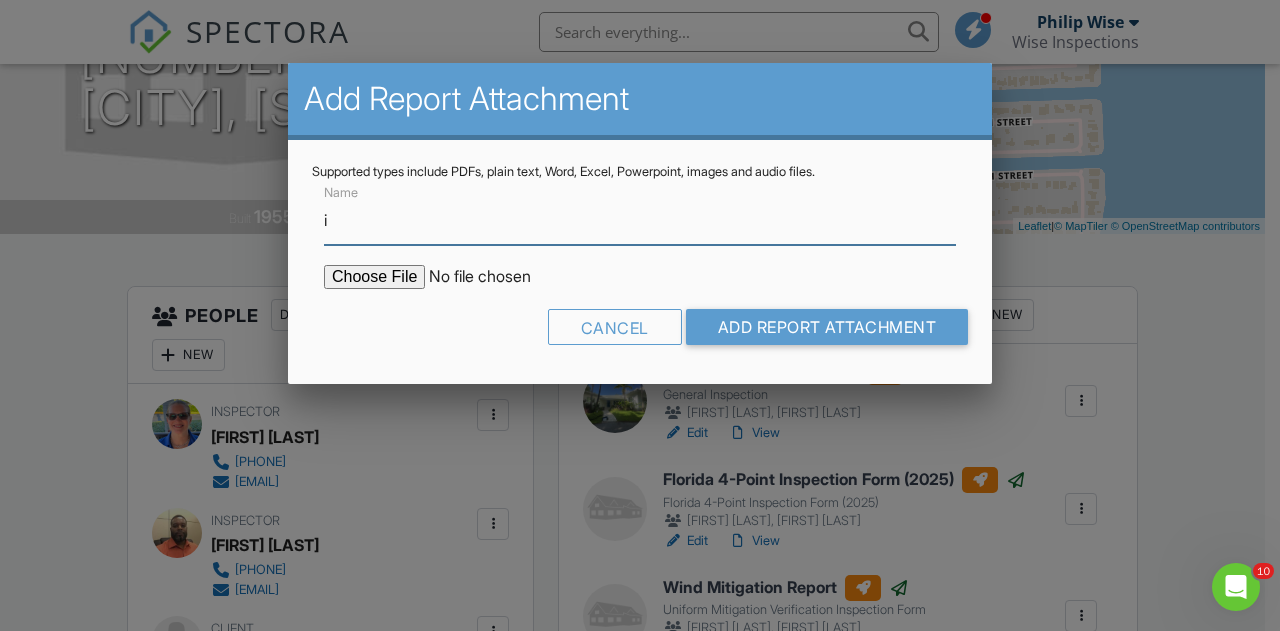 click on "i" at bounding box center (640, 220) 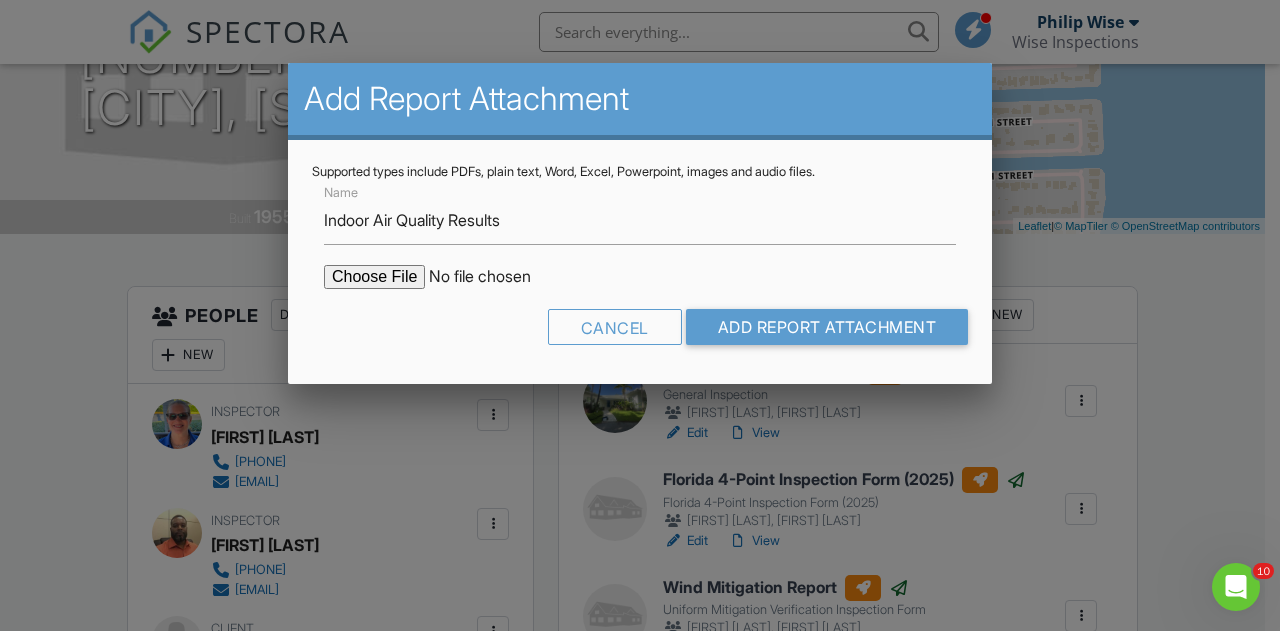 click at bounding box center (494, 277) 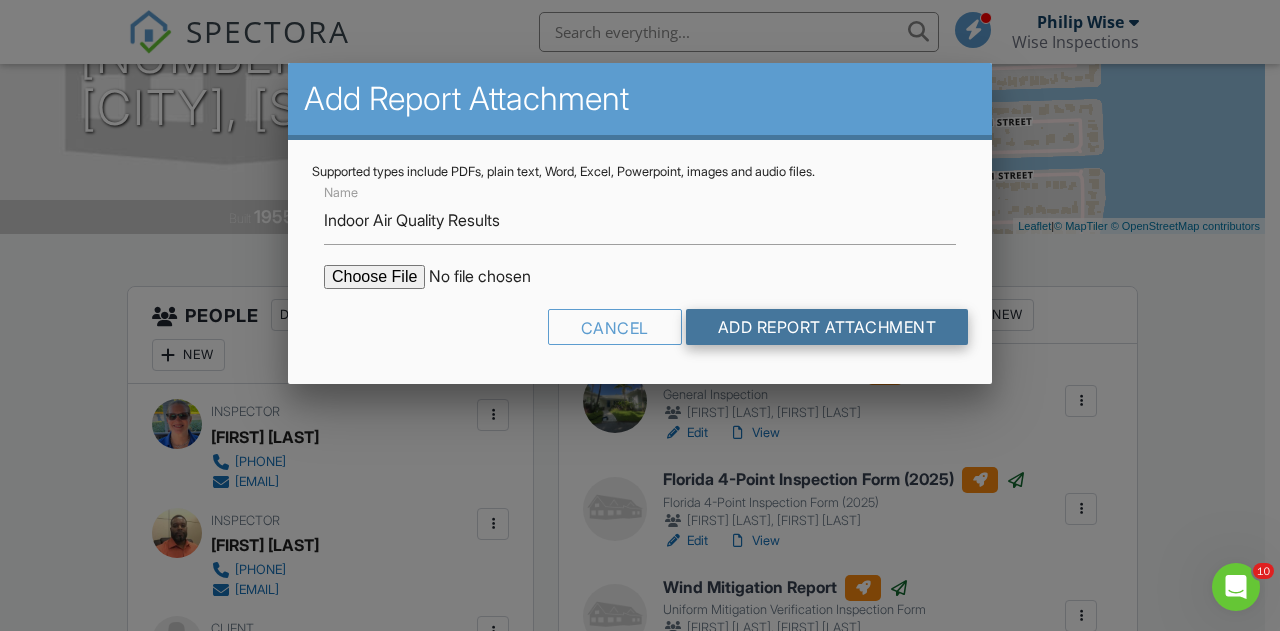click on "Add Report Attachment" at bounding box center [827, 327] 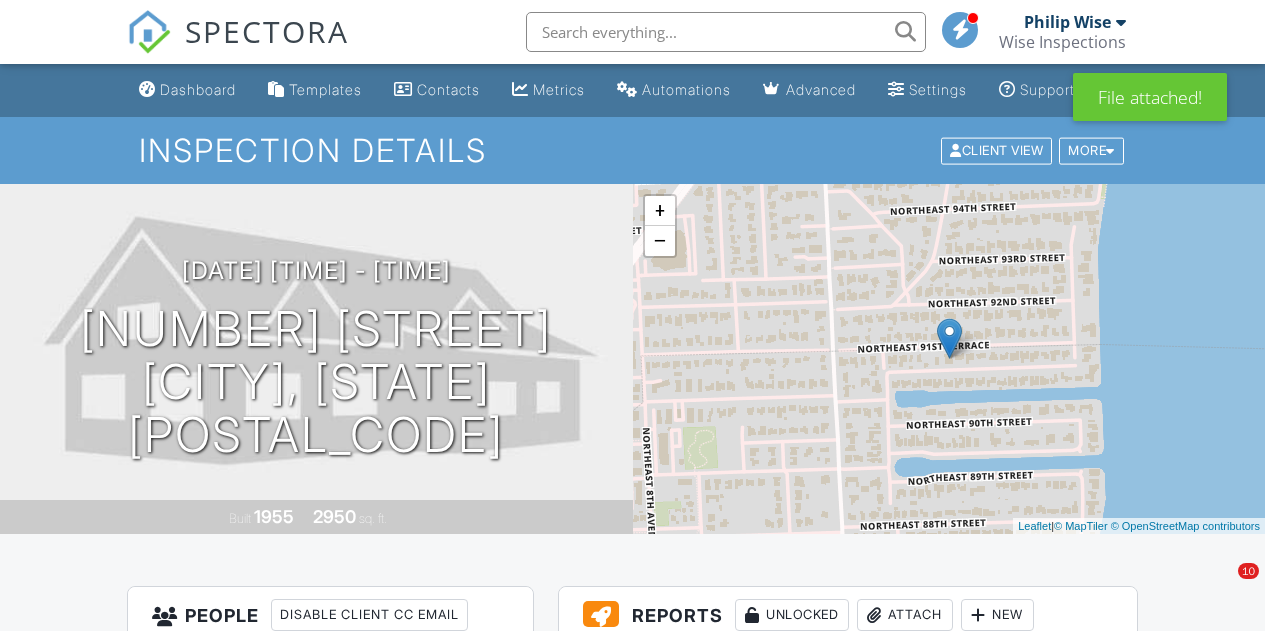 scroll, scrollTop: 0, scrollLeft: 0, axis: both 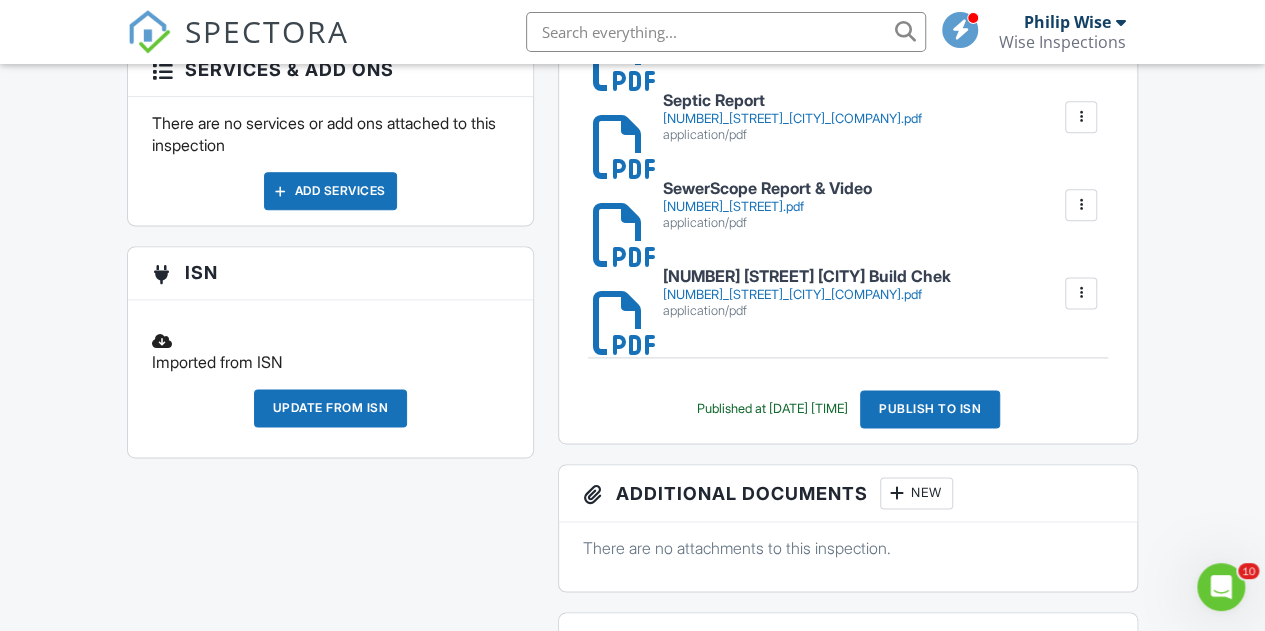 click on "Publish to ISN" at bounding box center [930, 409] 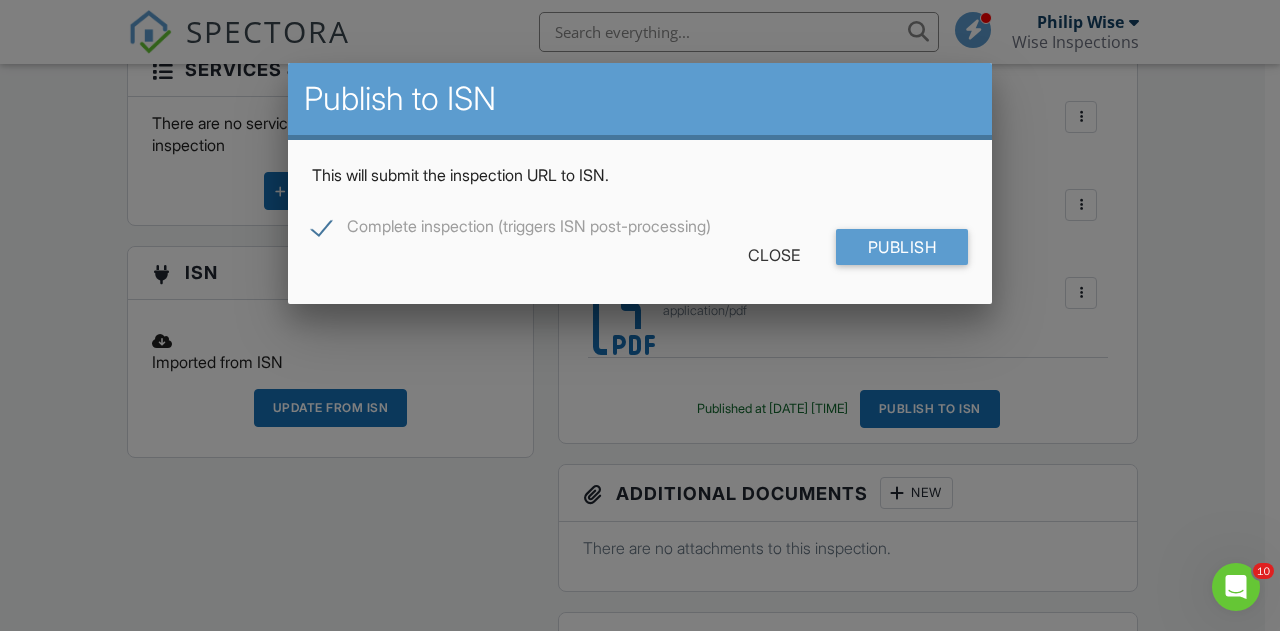click on "Close
Publish" at bounding box center [640, 254] 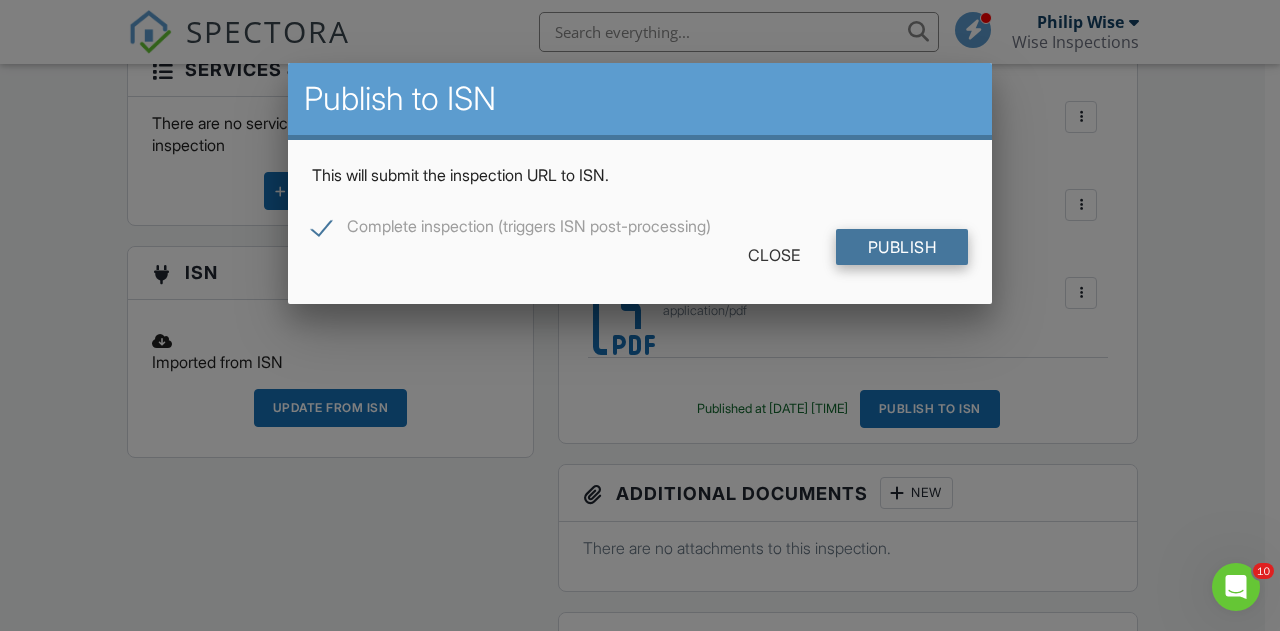 click on "Publish" at bounding box center [902, 247] 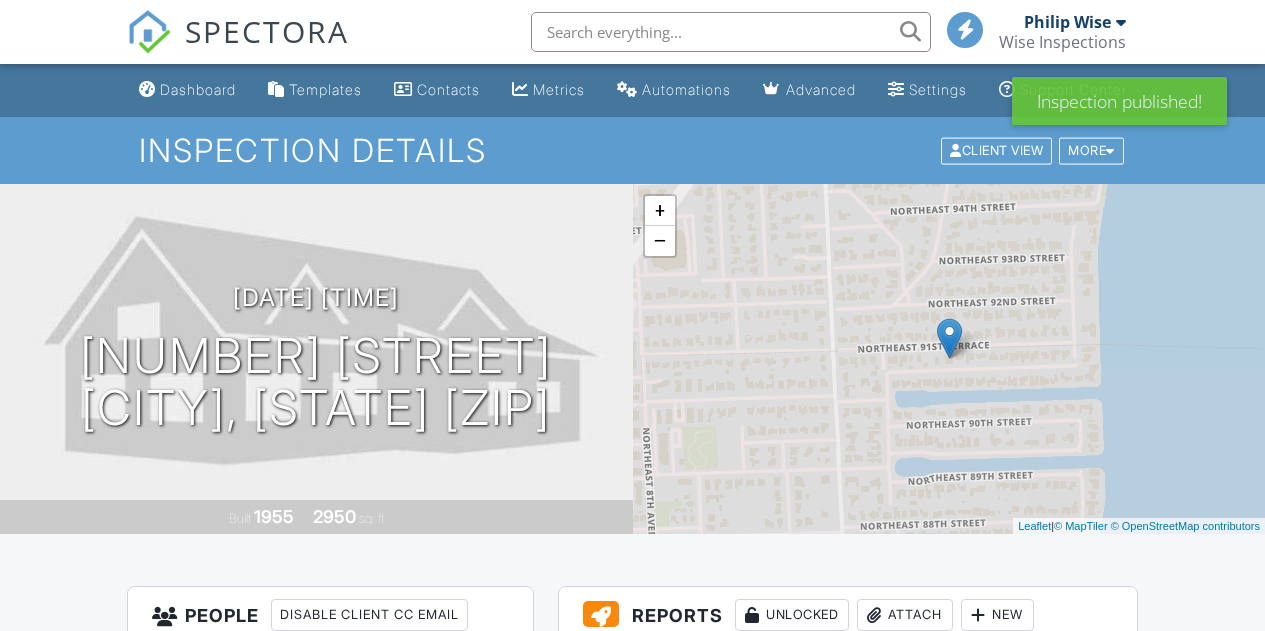 scroll, scrollTop: 0, scrollLeft: 0, axis: both 